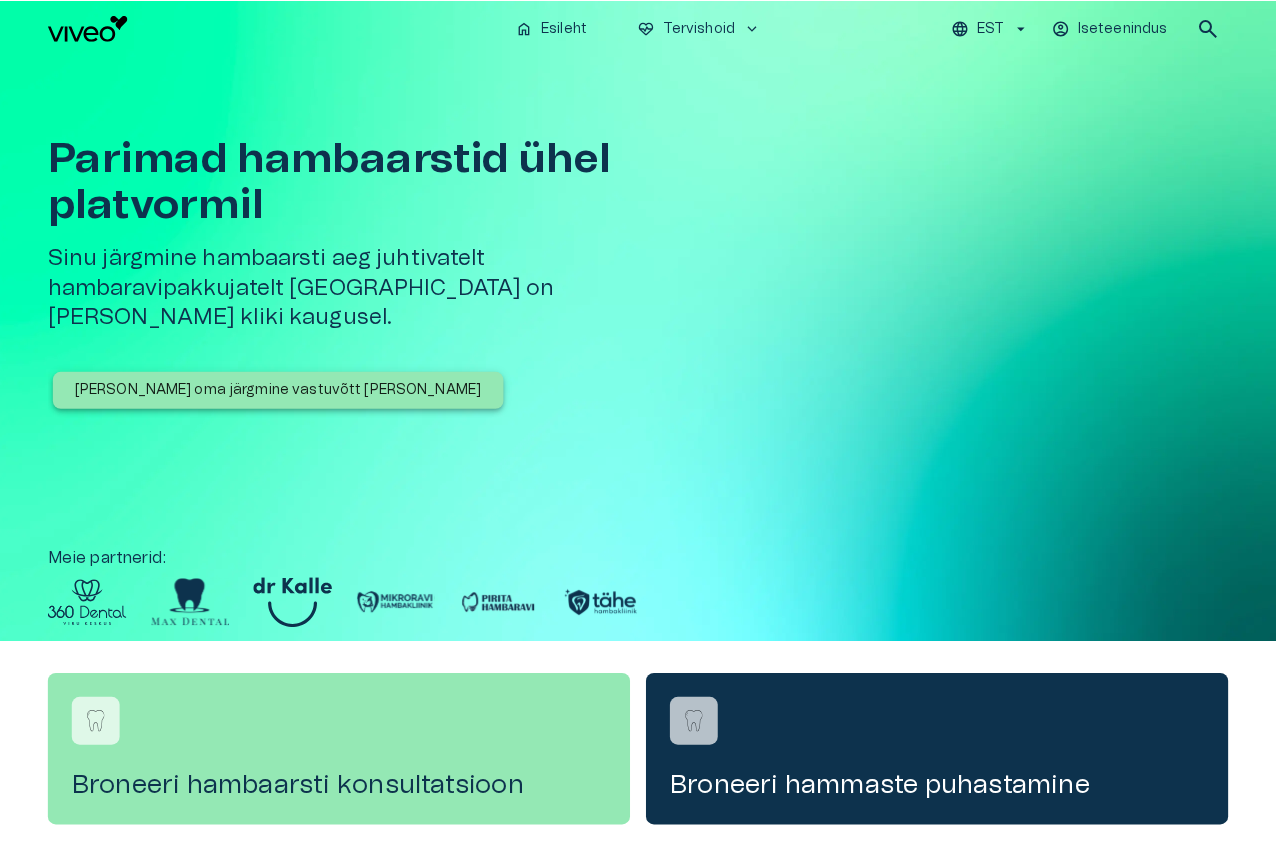 scroll, scrollTop: 0, scrollLeft: 0, axis: both 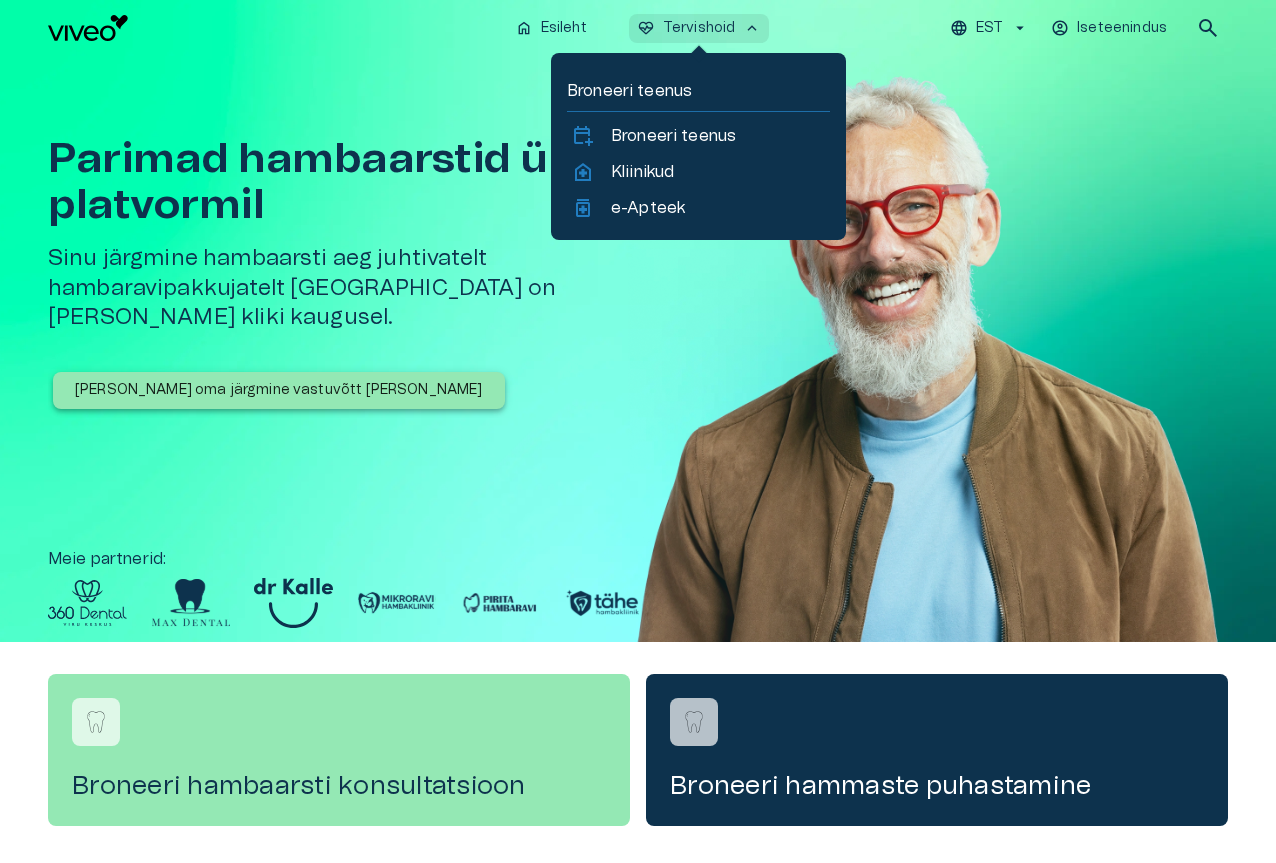 click on "keyboard_arrow_up" at bounding box center (752, 28) 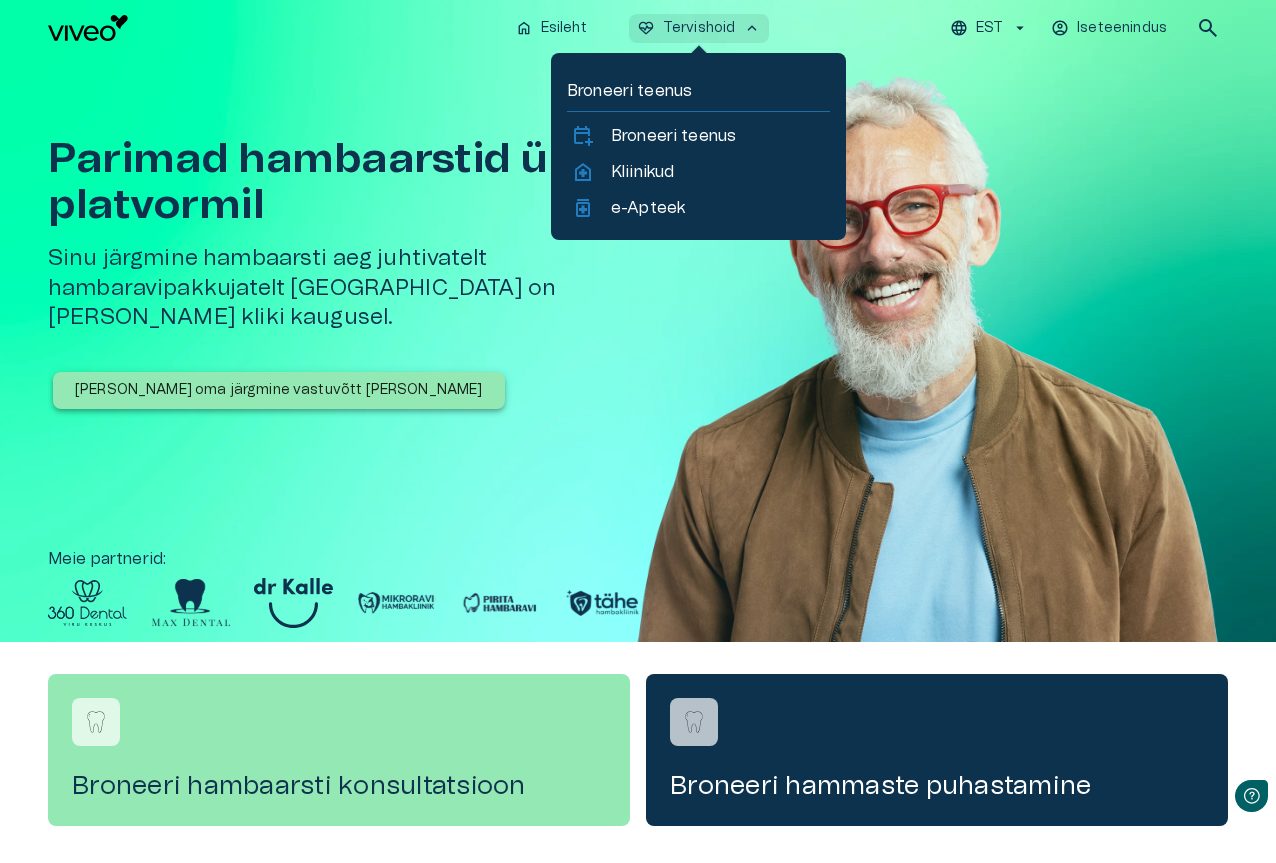 scroll, scrollTop: 0, scrollLeft: 0, axis: both 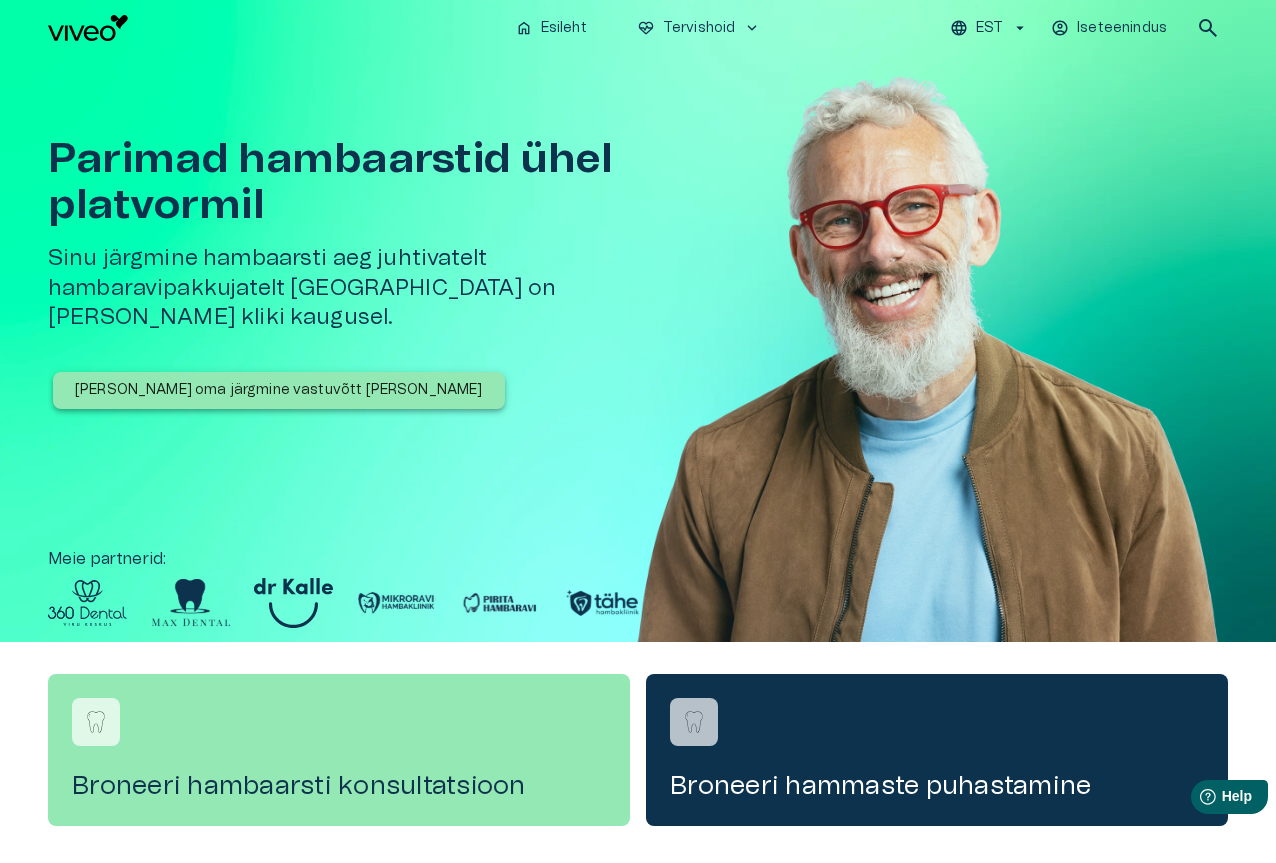 click 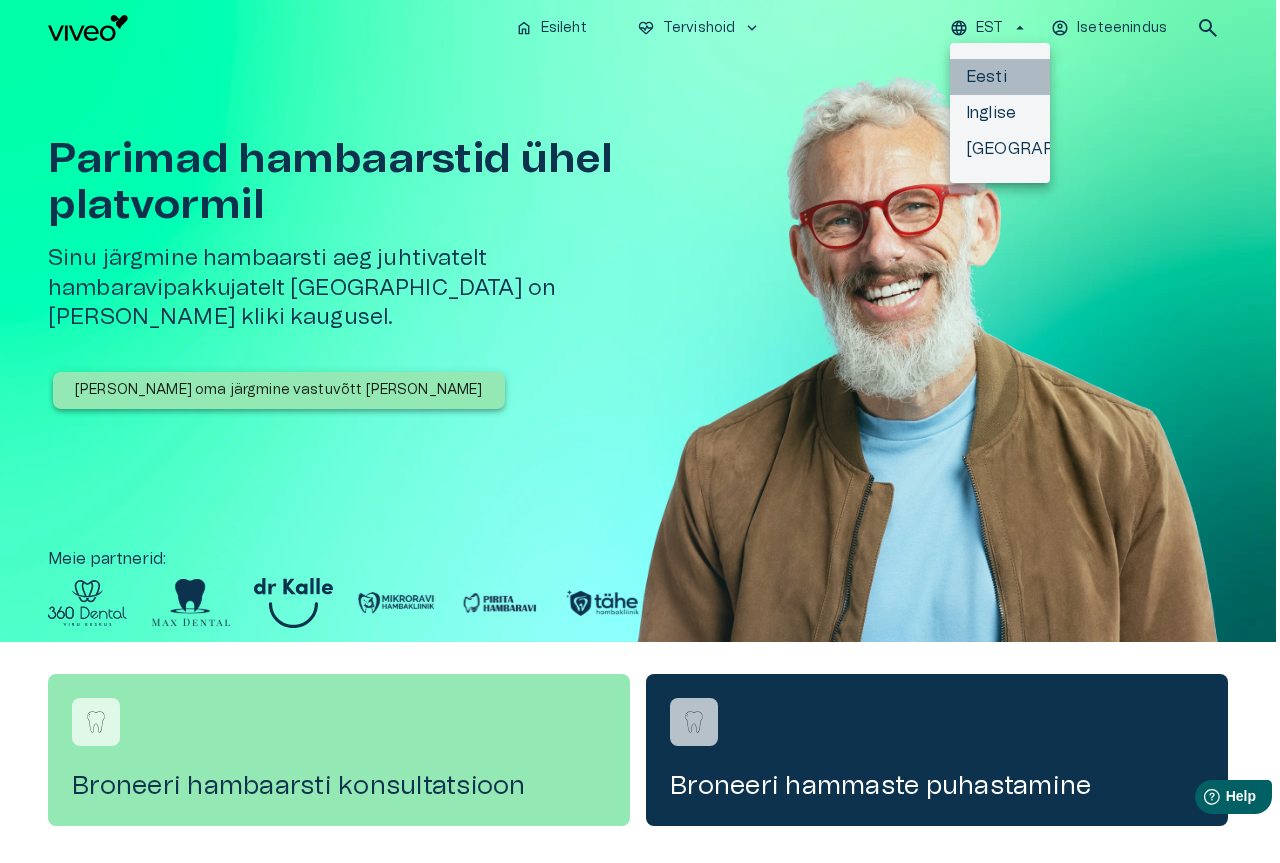 click on "Eesti" at bounding box center (1000, 77) 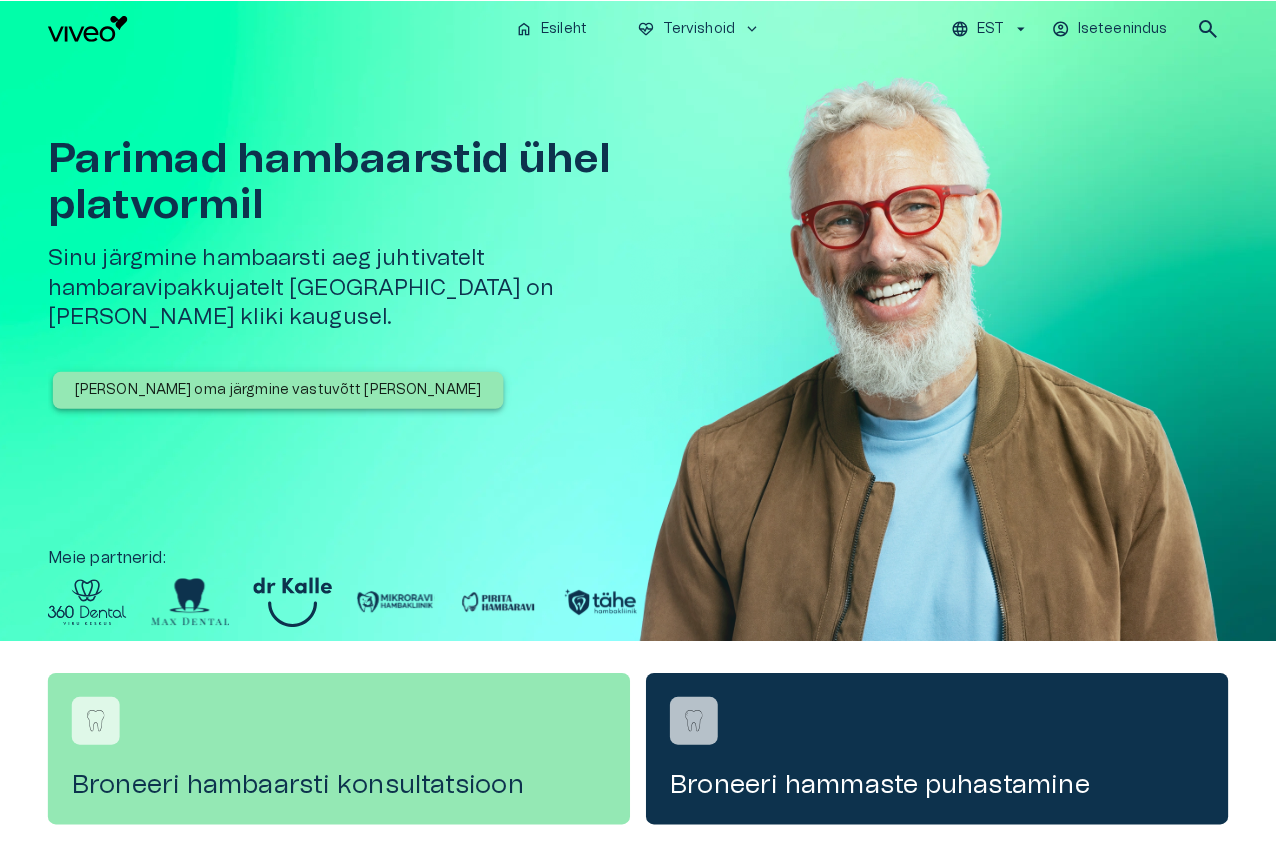 scroll, scrollTop: 0, scrollLeft: 0, axis: both 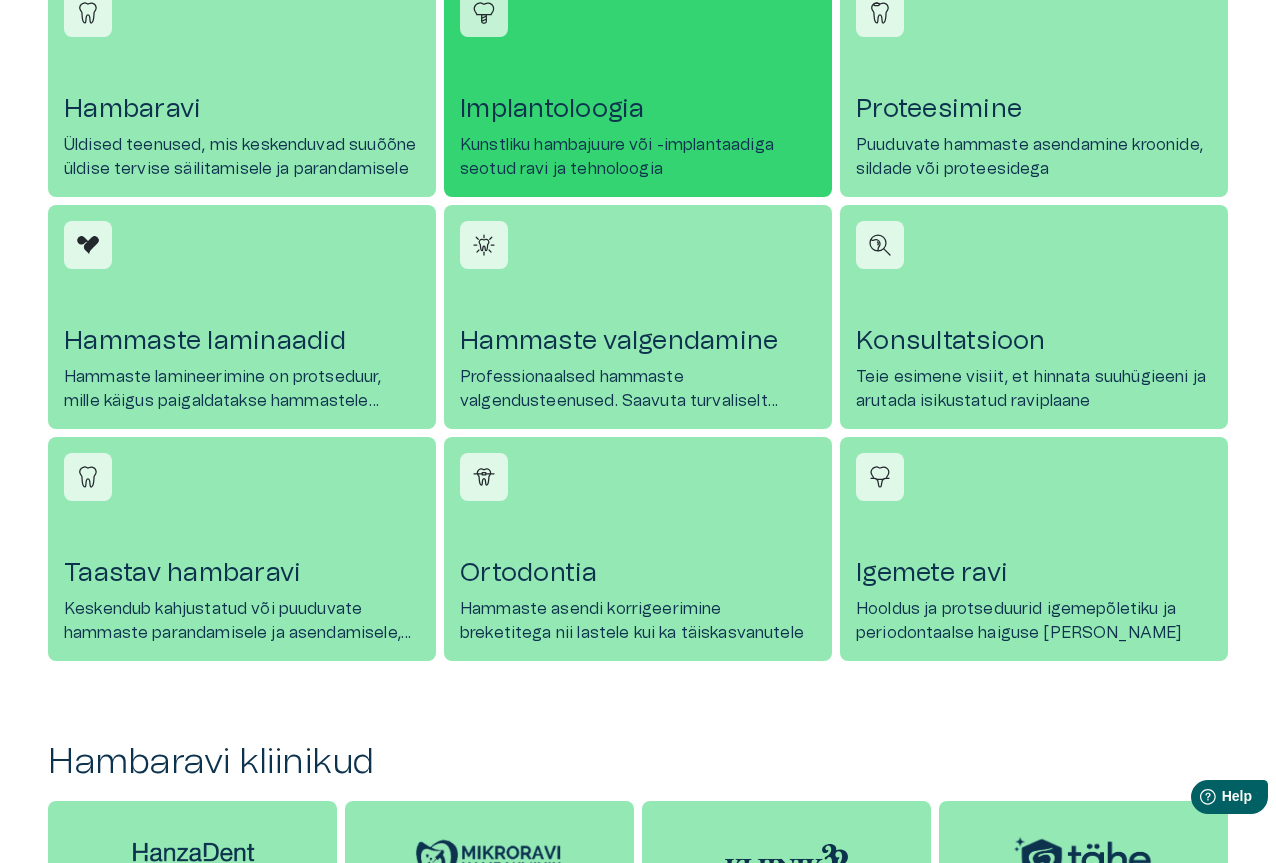 click on "Implantoloogia" at bounding box center [638, 109] 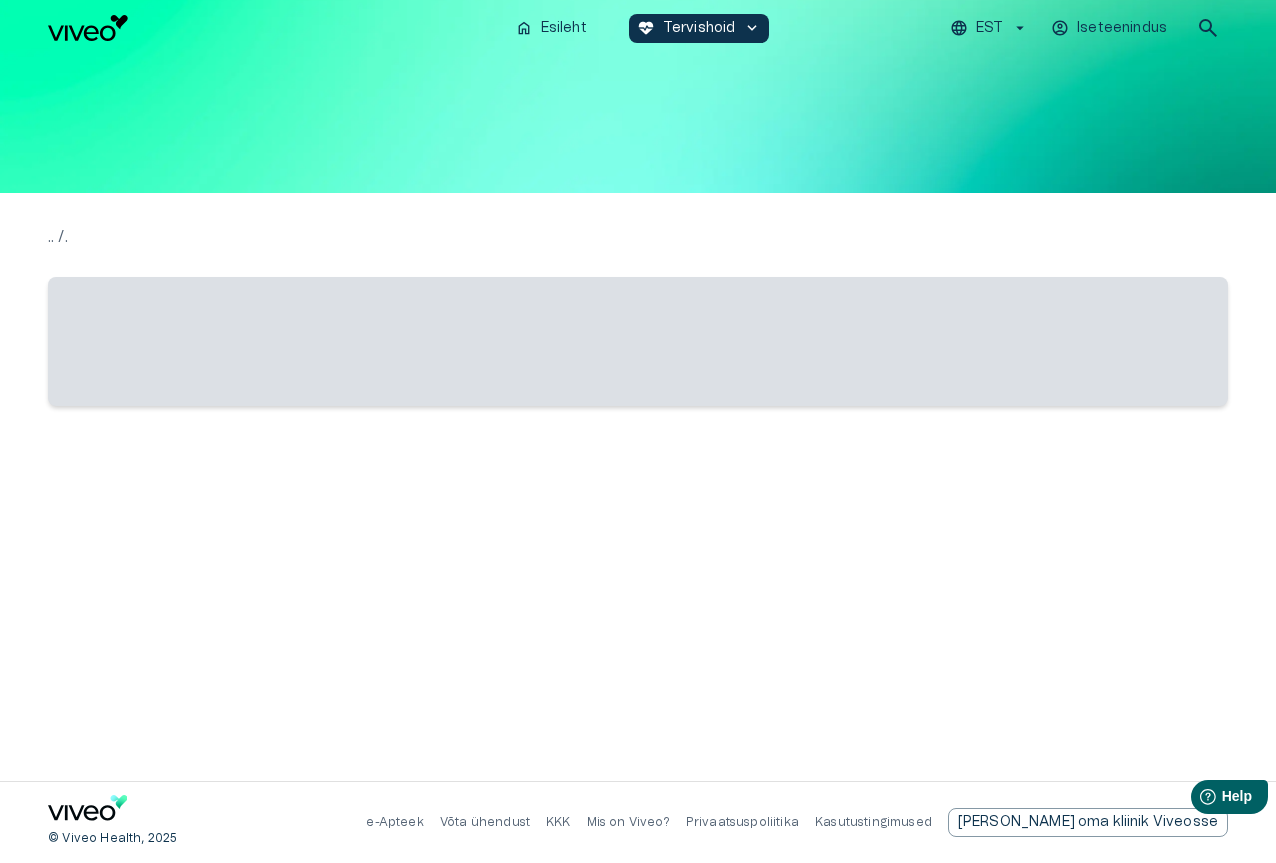 scroll, scrollTop: 0, scrollLeft: 0, axis: both 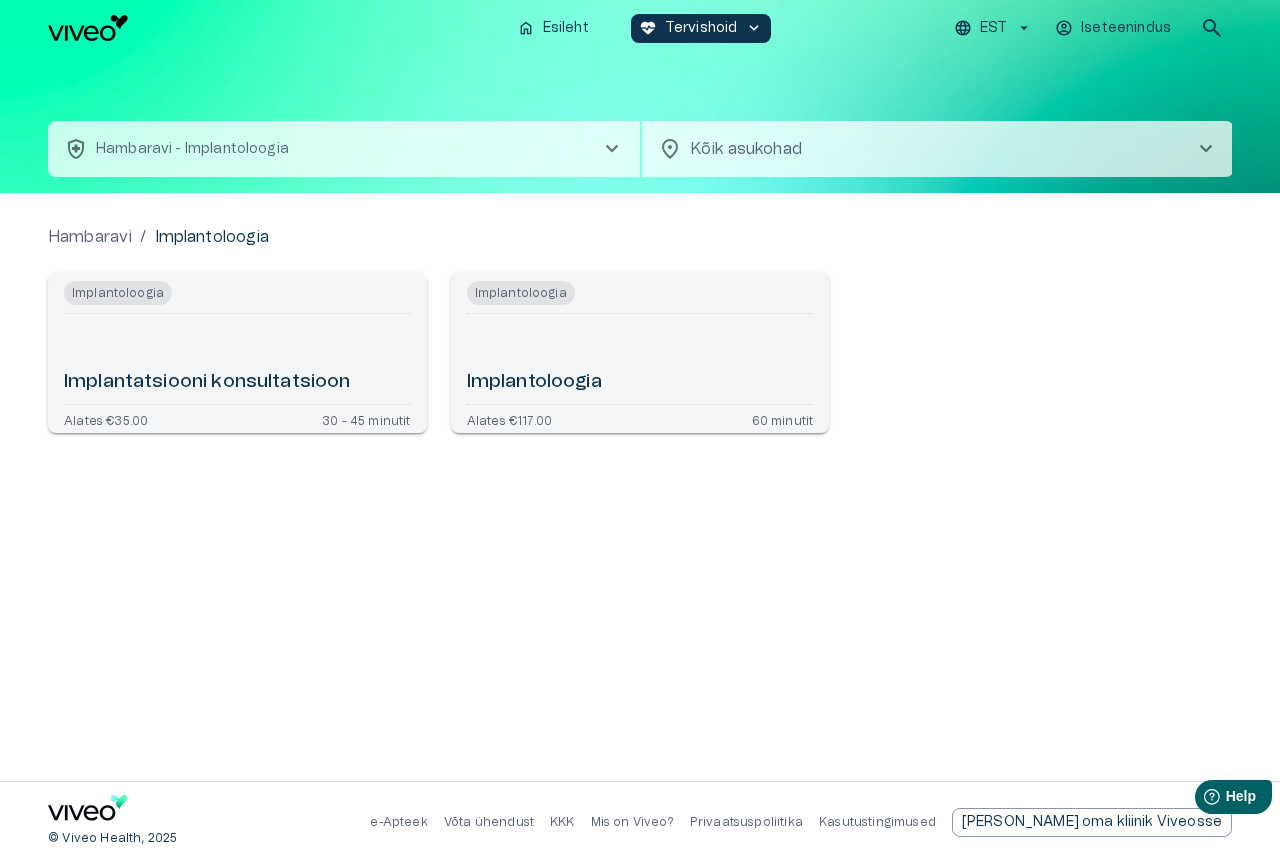 click on "Implantatsiooni konsultatsioon" at bounding box center [207, 382] 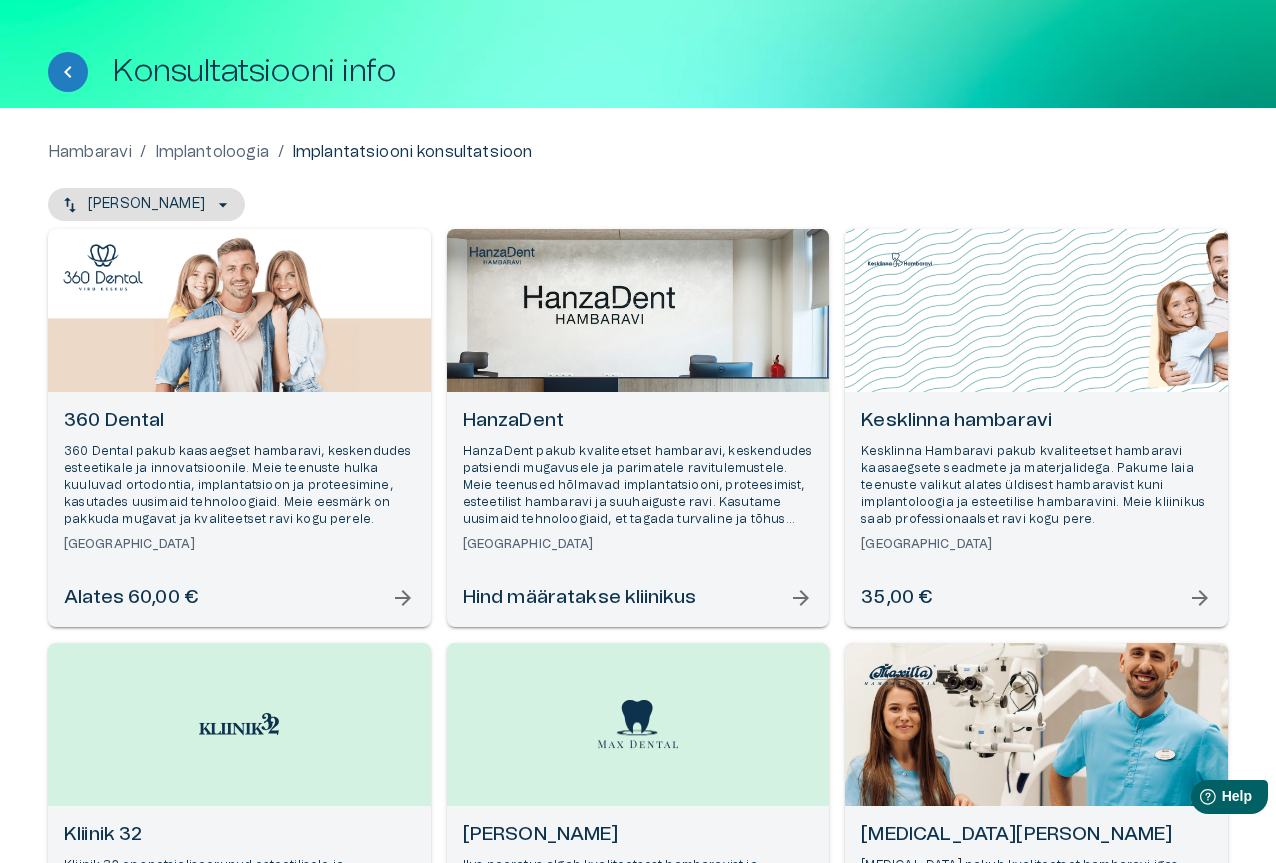 scroll, scrollTop: 21, scrollLeft: 0, axis: vertical 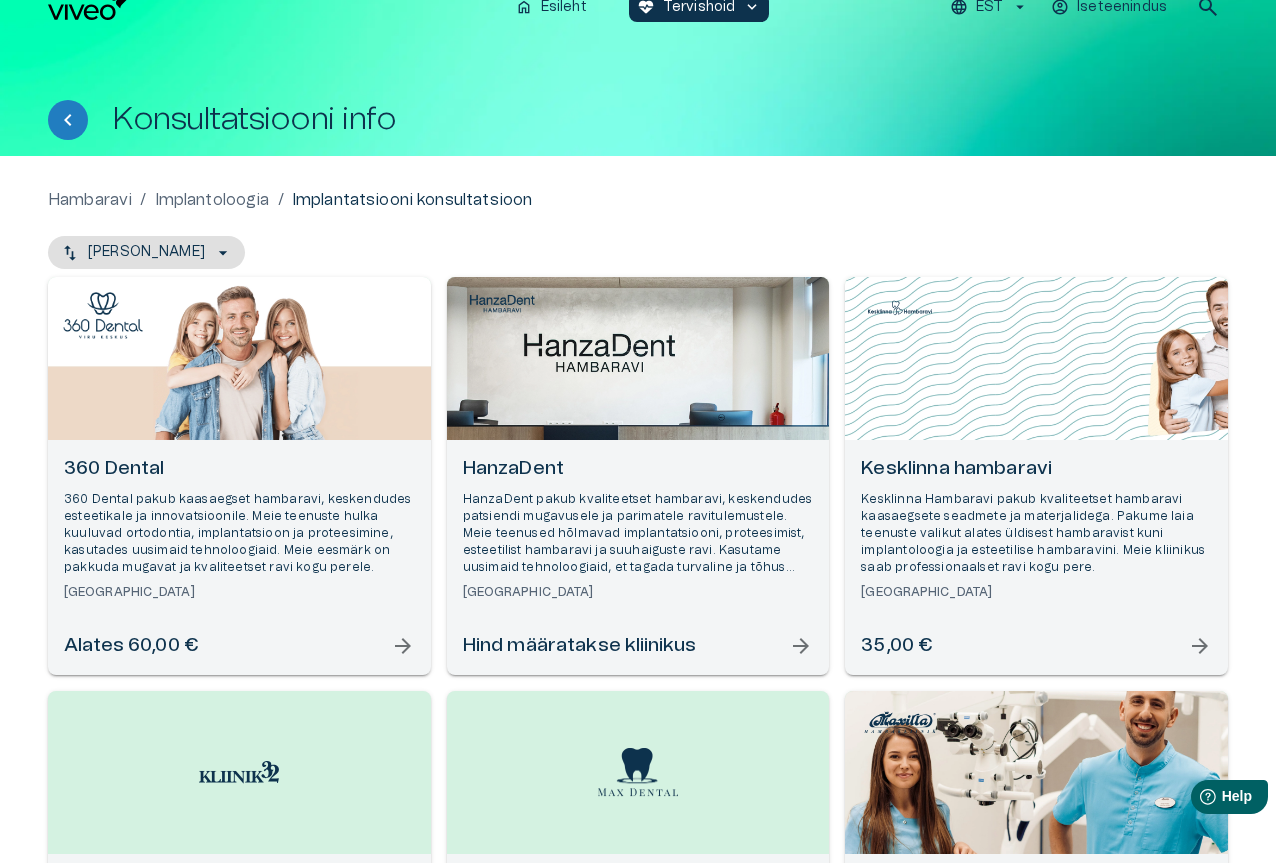 click on "Kesklinna hambaravi" at bounding box center (1036, 469) 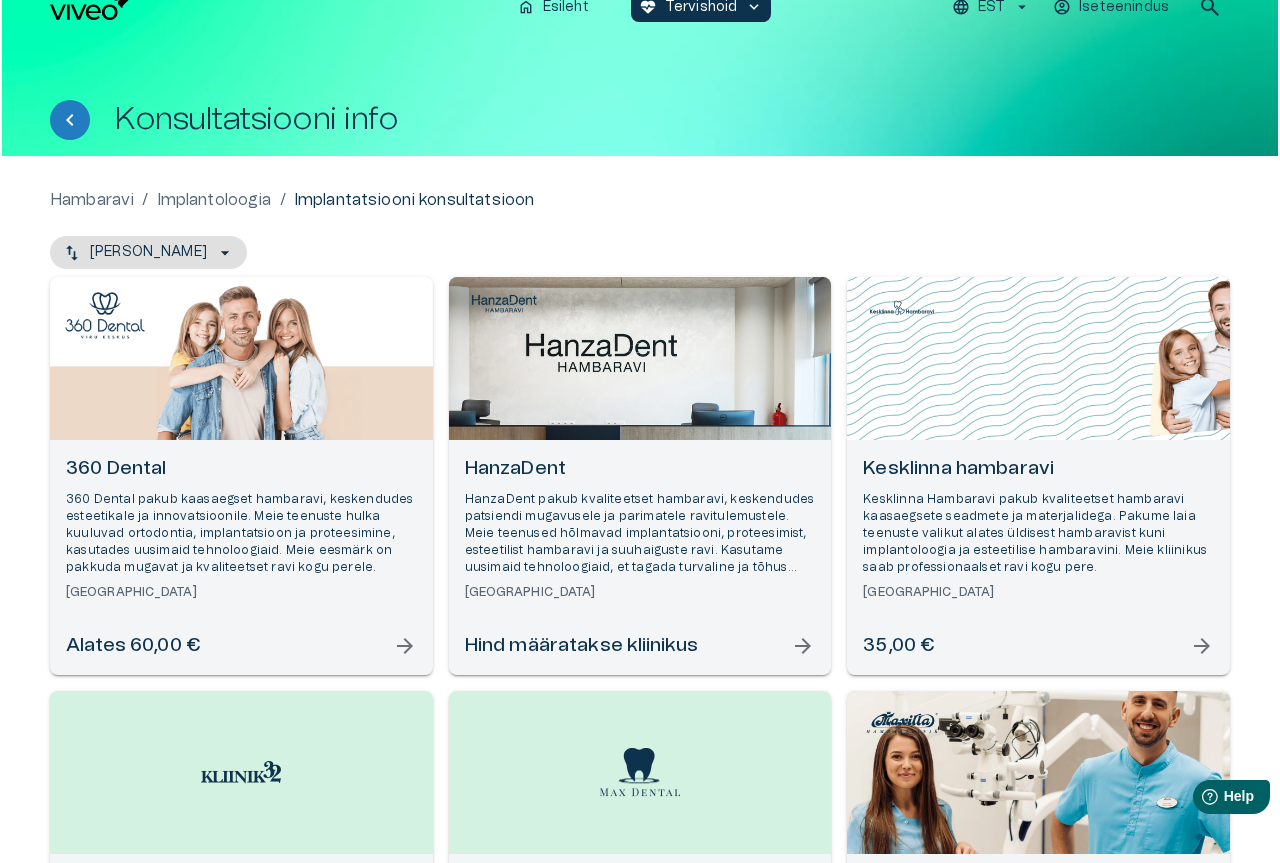 scroll, scrollTop: 0, scrollLeft: 0, axis: both 